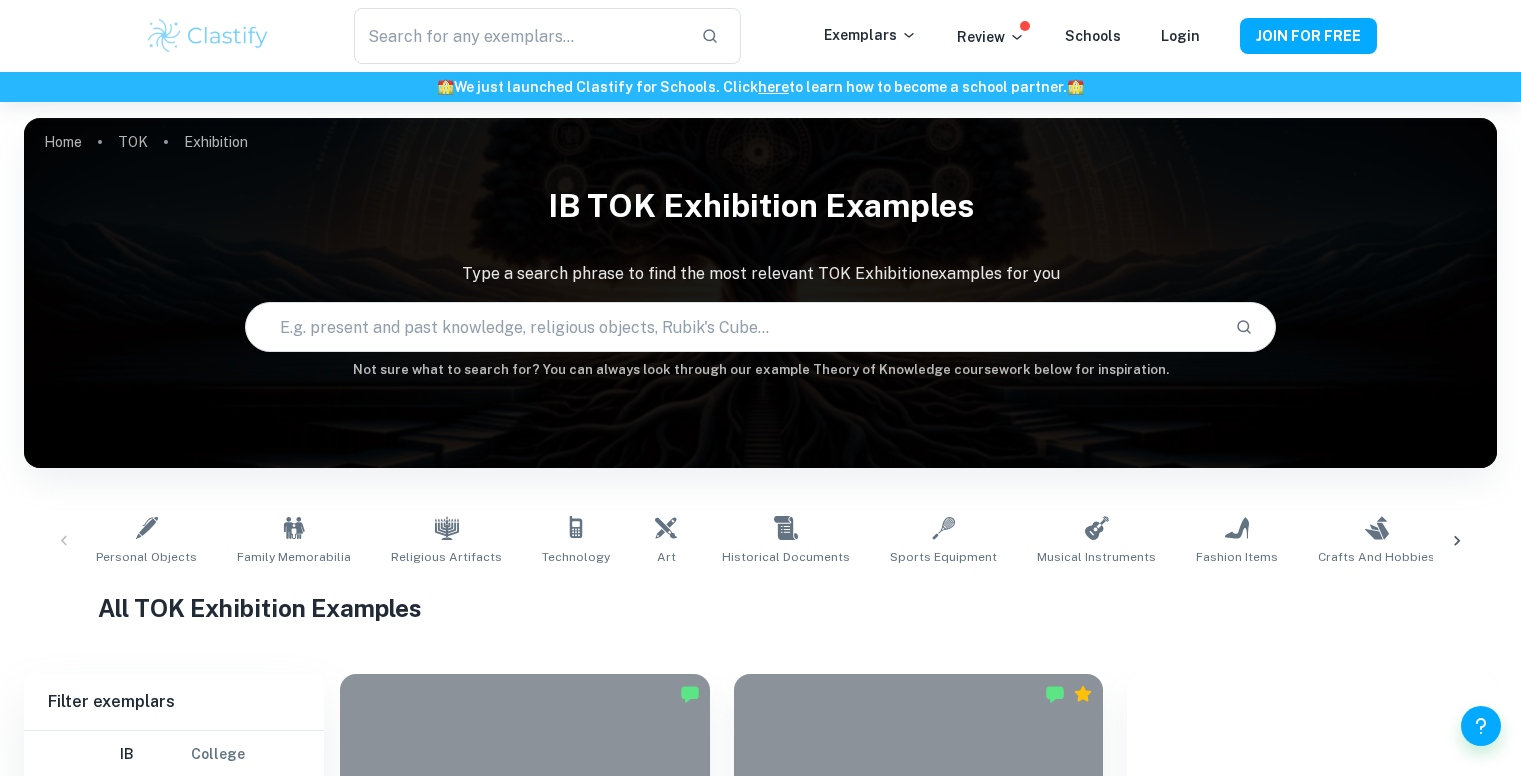 scroll, scrollTop: 0, scrollLeft: 0, axis: both 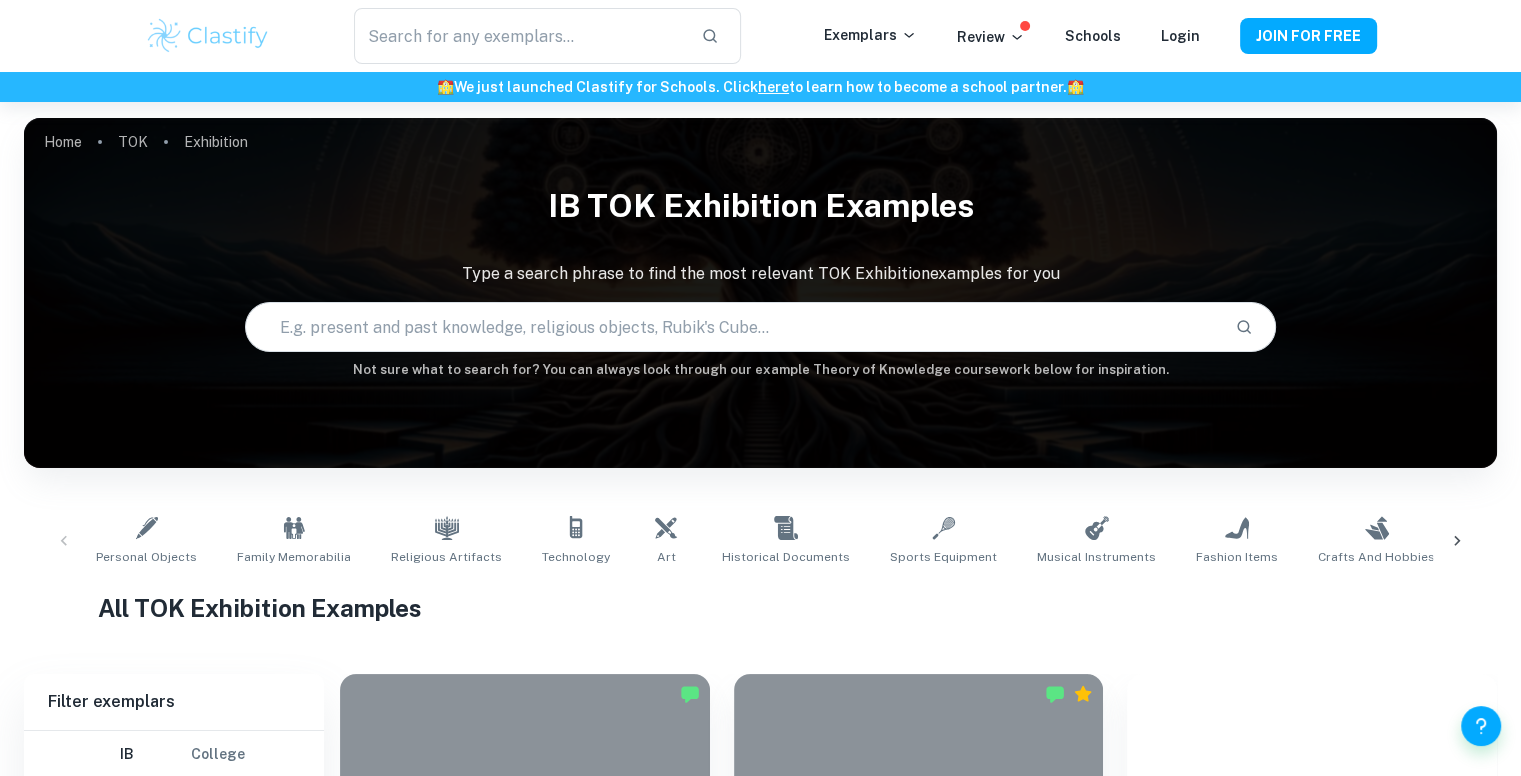 click at bounding box center [732, 327] 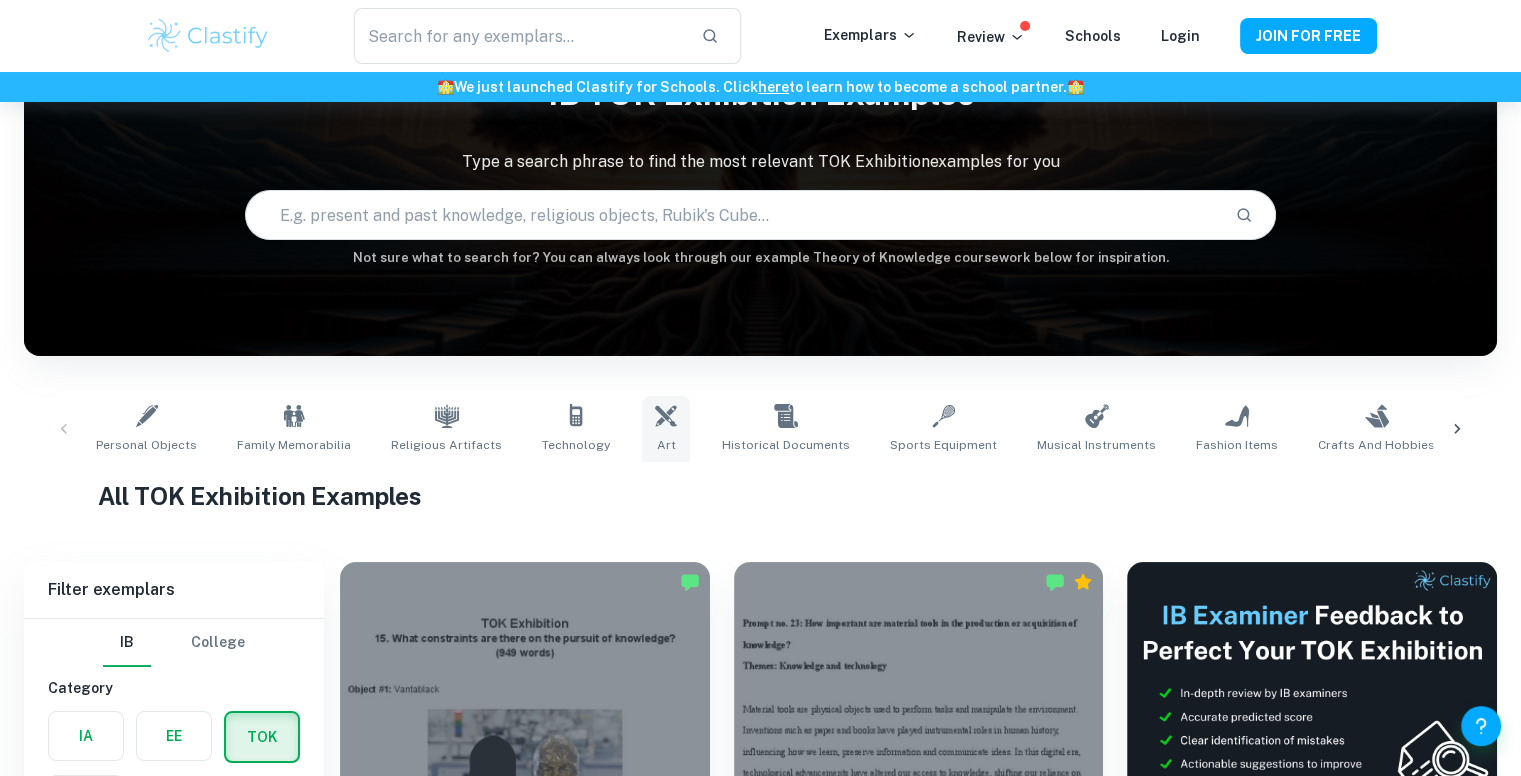 scroll, scrollTop: 70, scrollLeft: 0, axis: vertical 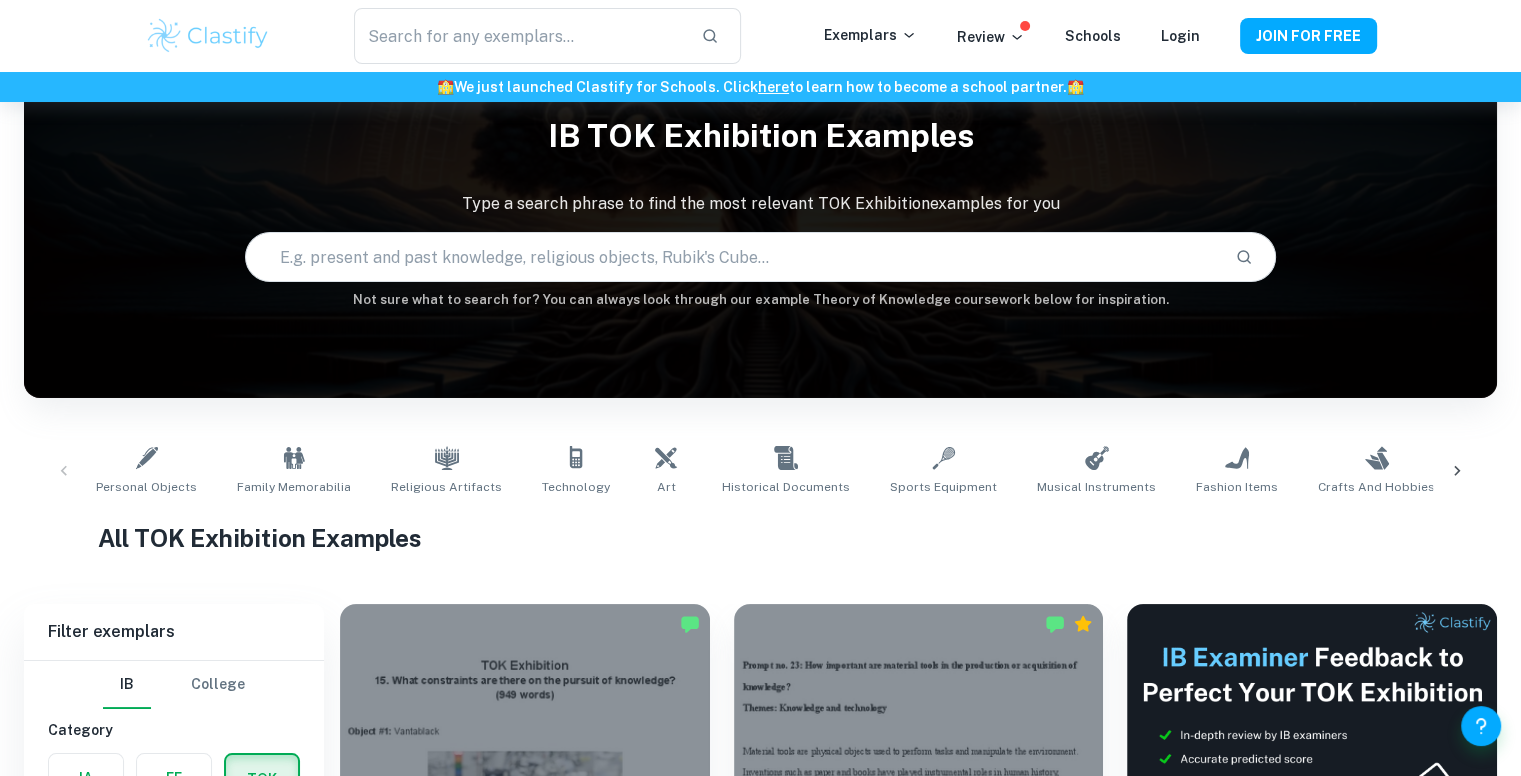 click at bounding box center [732, 257] 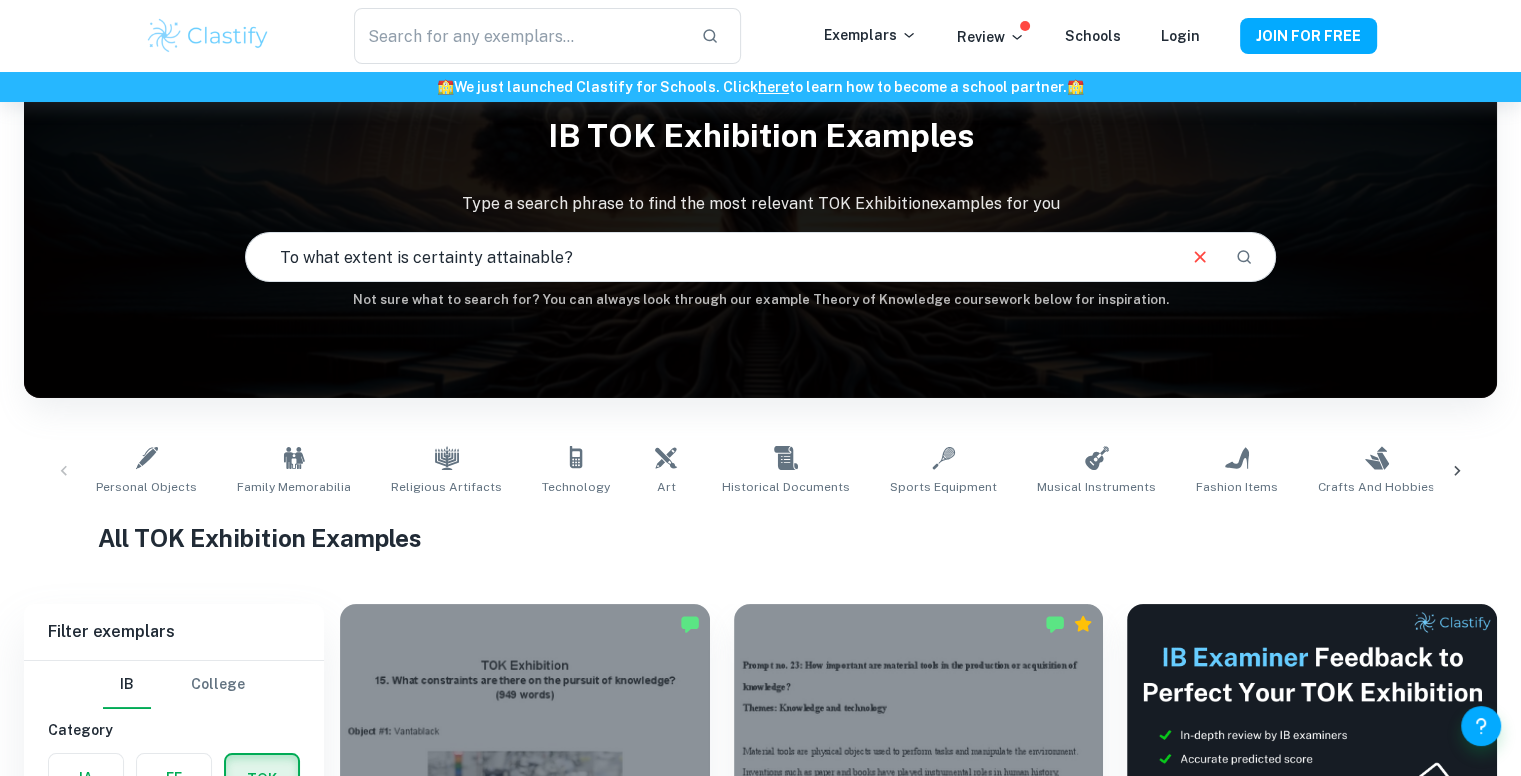 type on "To what extent is certainty attainable?" 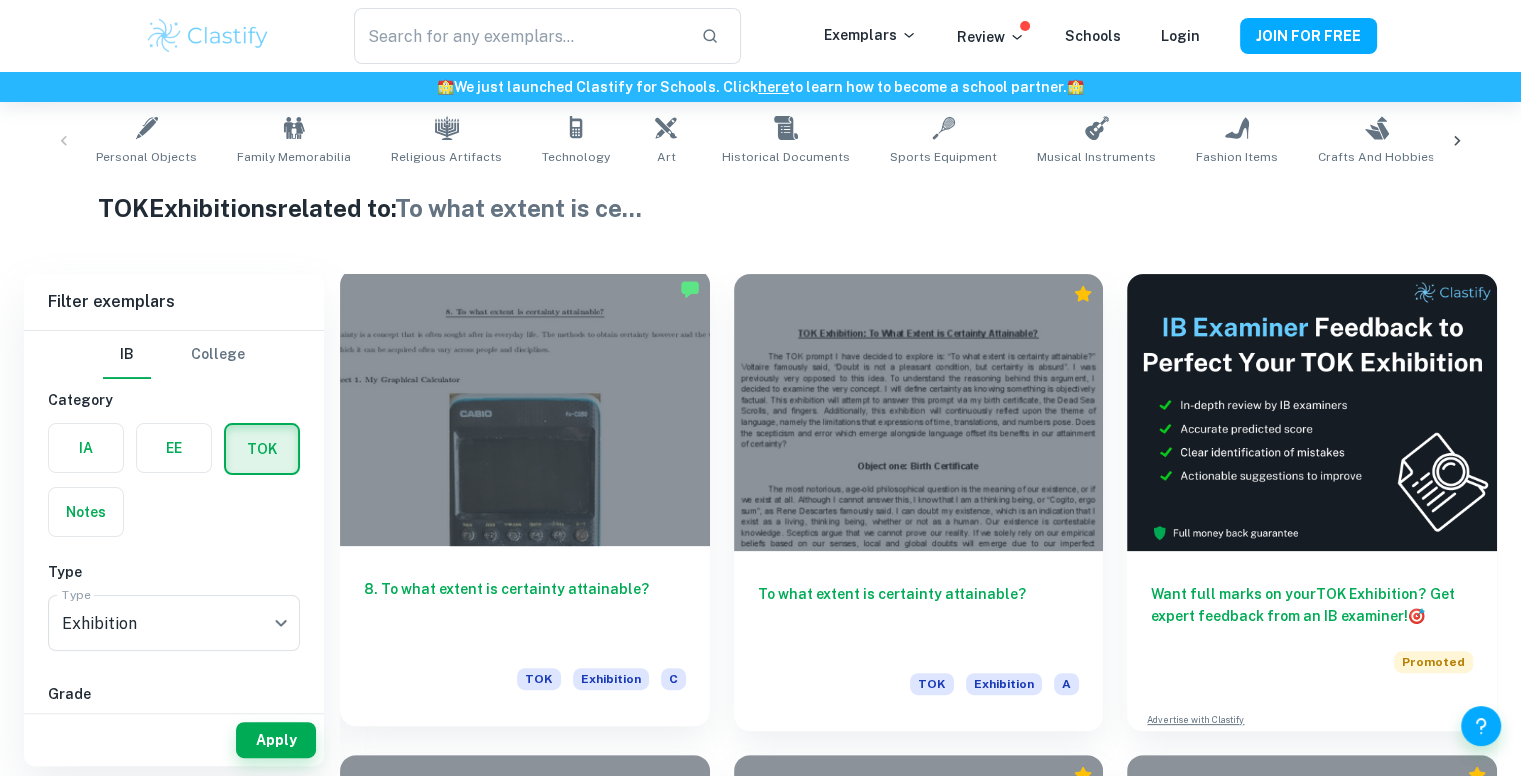 scroll, scrollTop: 647, scrollLeft: 0, axis: vertical 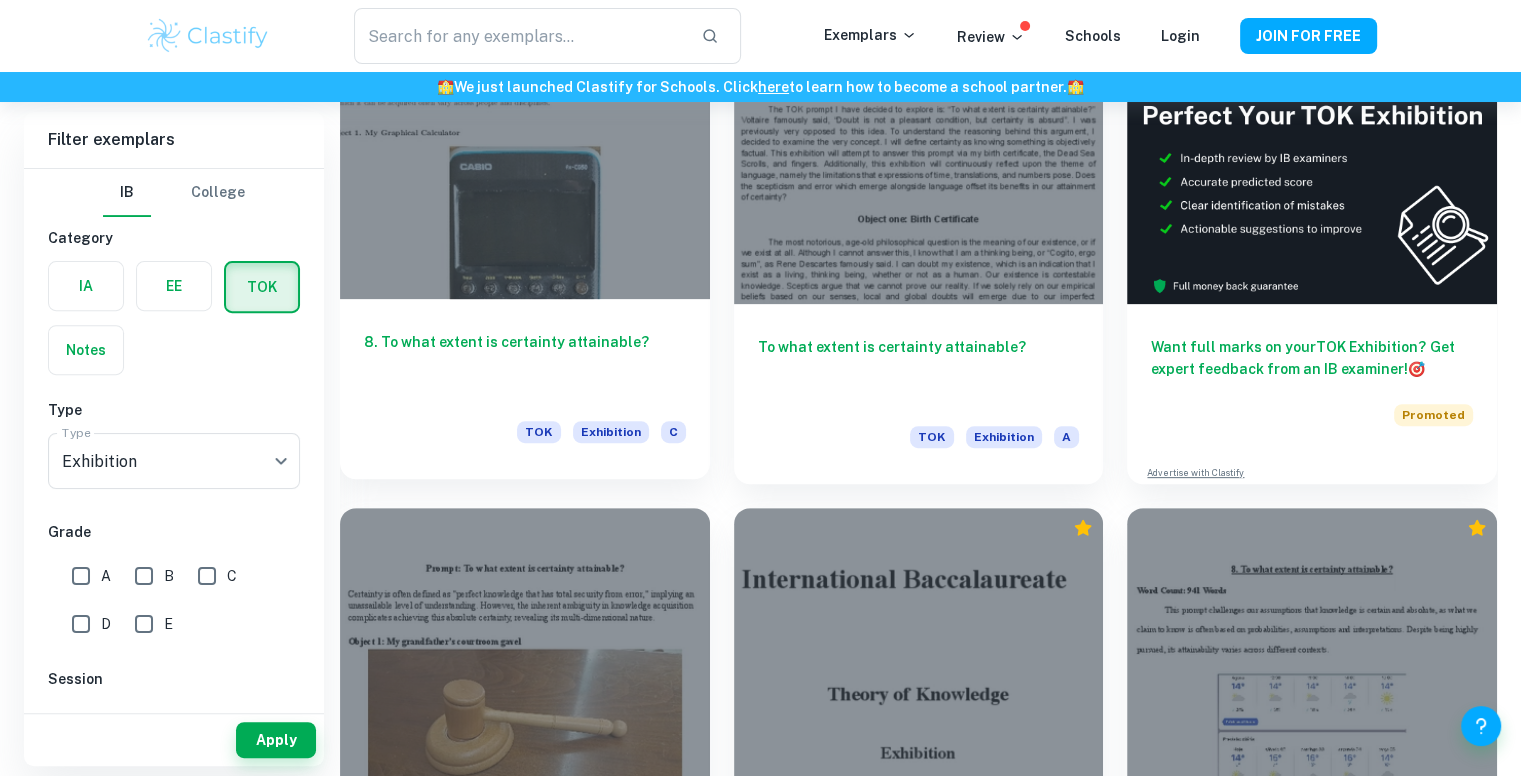 click on "8. To what extent is certainty attainable?" at bounding box center [525, 364] 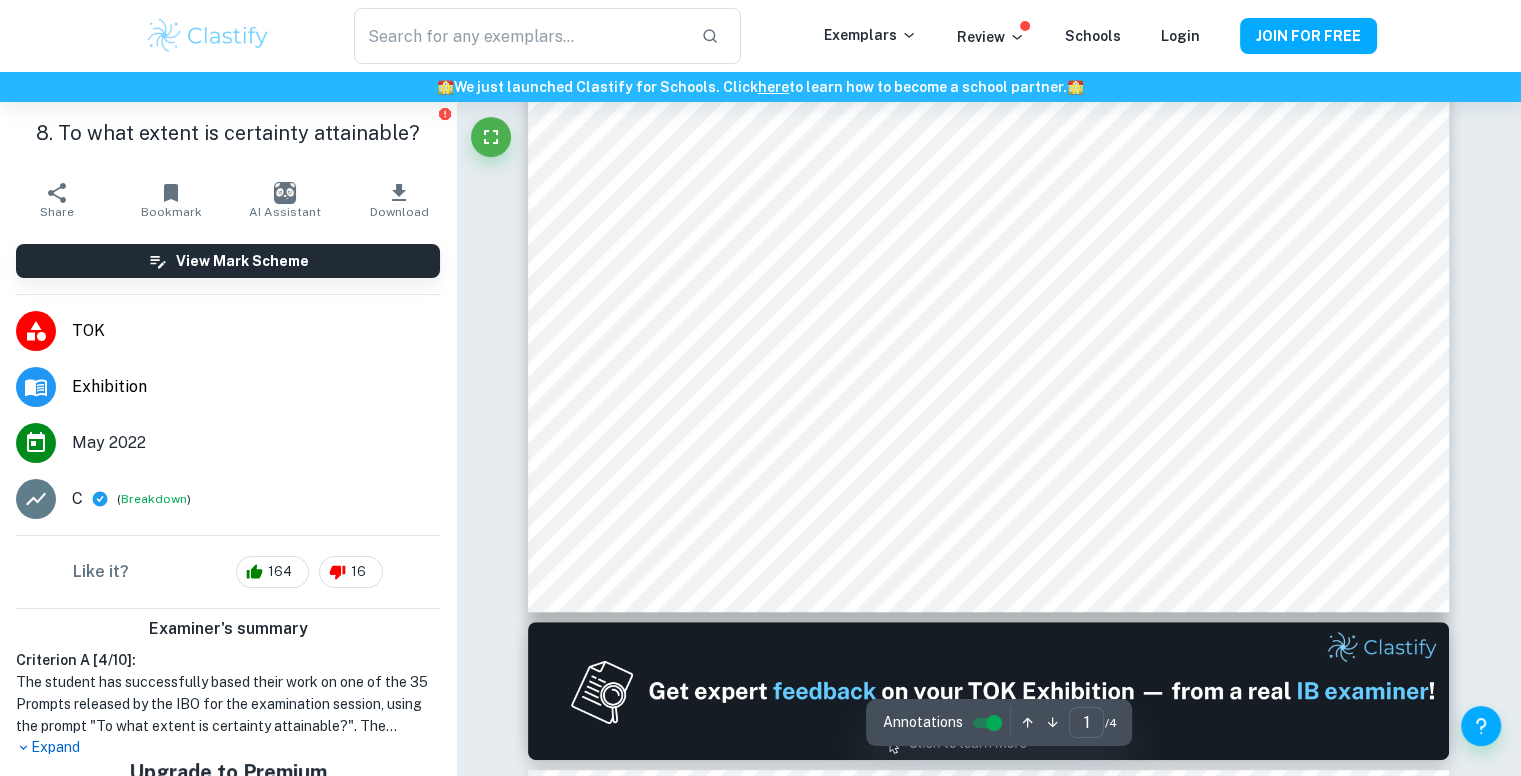 scroll, scrollTop: 886, scrollLeft: 0, axis: vertical 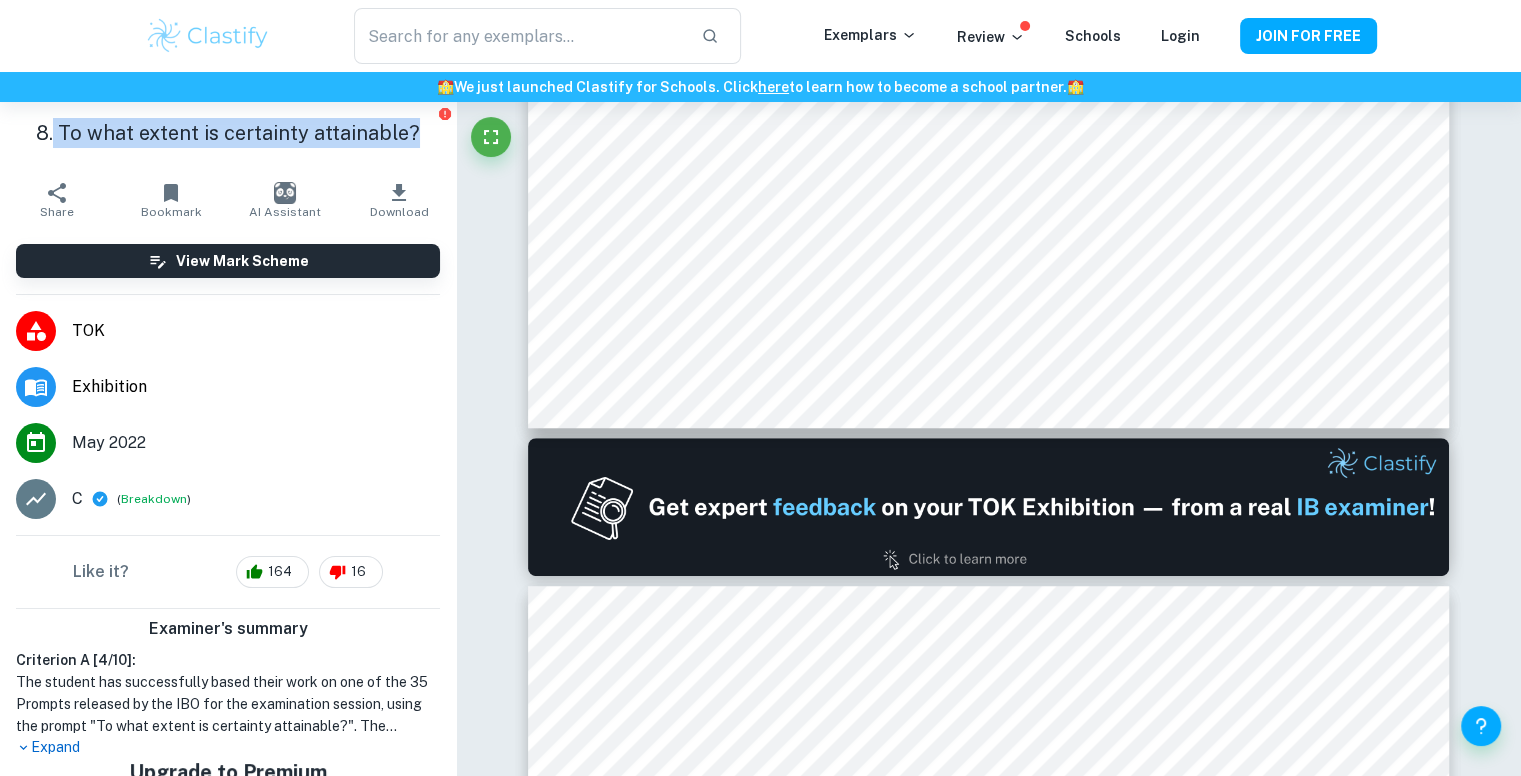 drag, startPoint x: 53, startPoint y: 143, endPoint x: 407, endPoint y: 129, distance: 354.27673 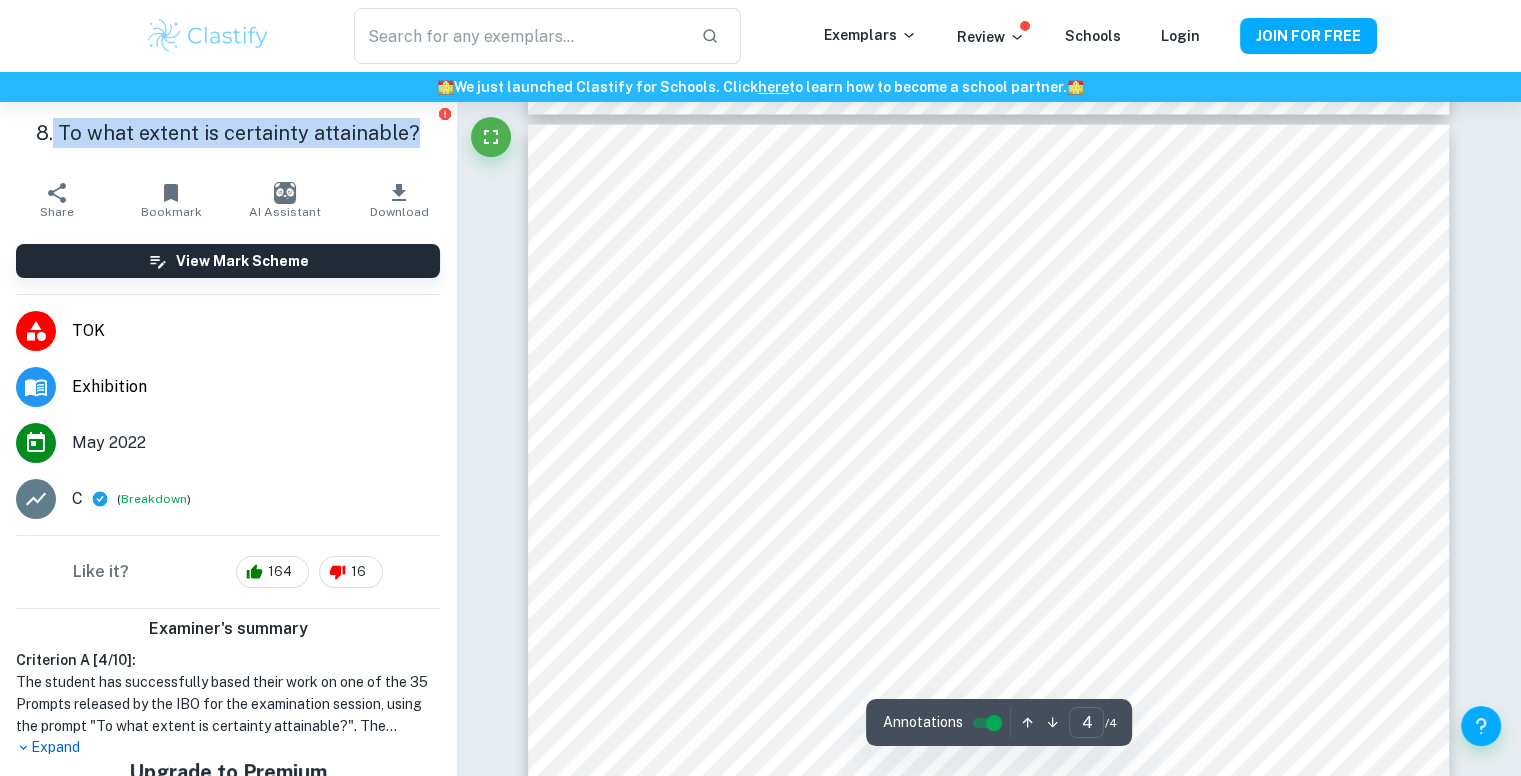scroll, scrollTop: 3897, scrollLeft: 0, axis: vertical 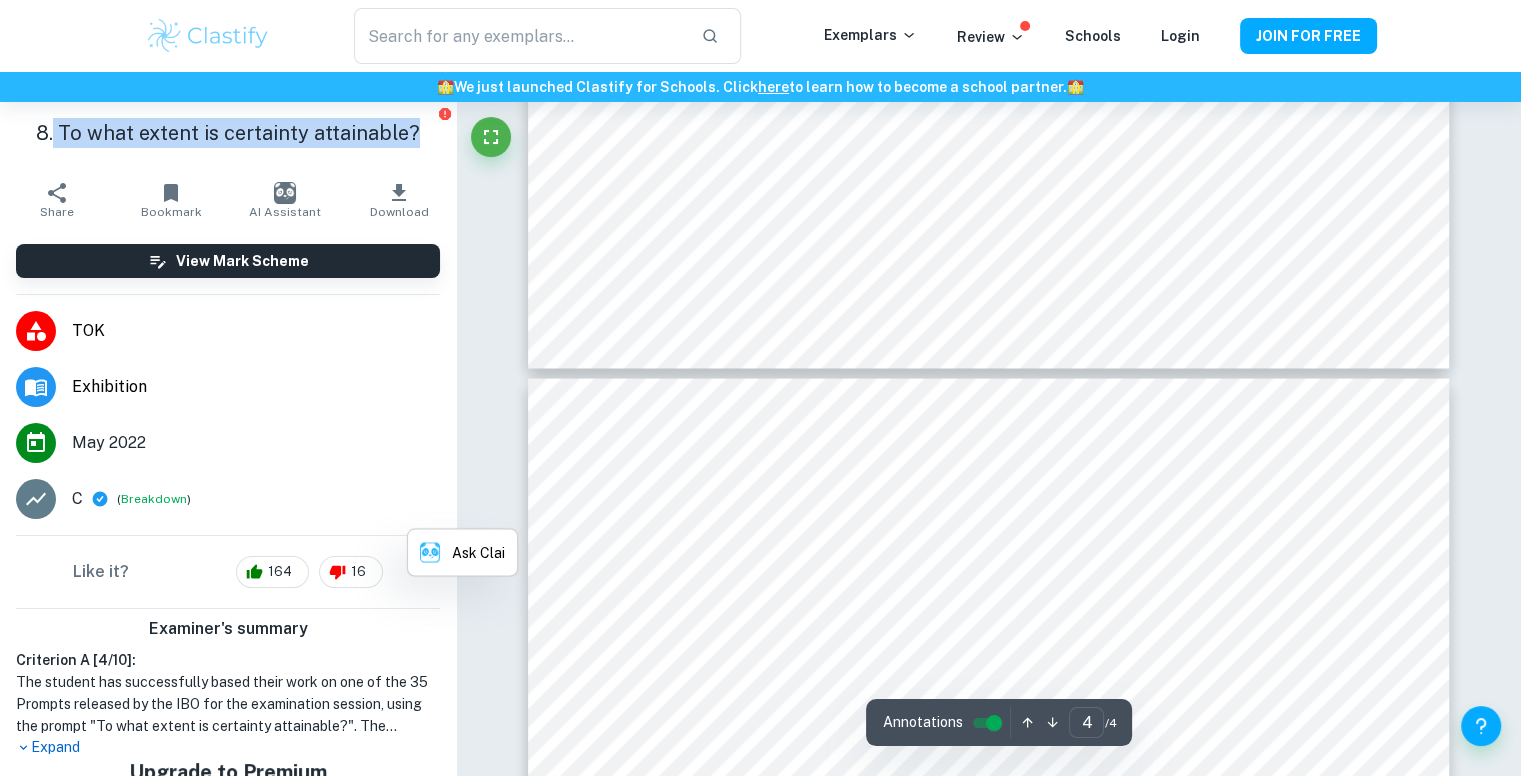 type on "3" 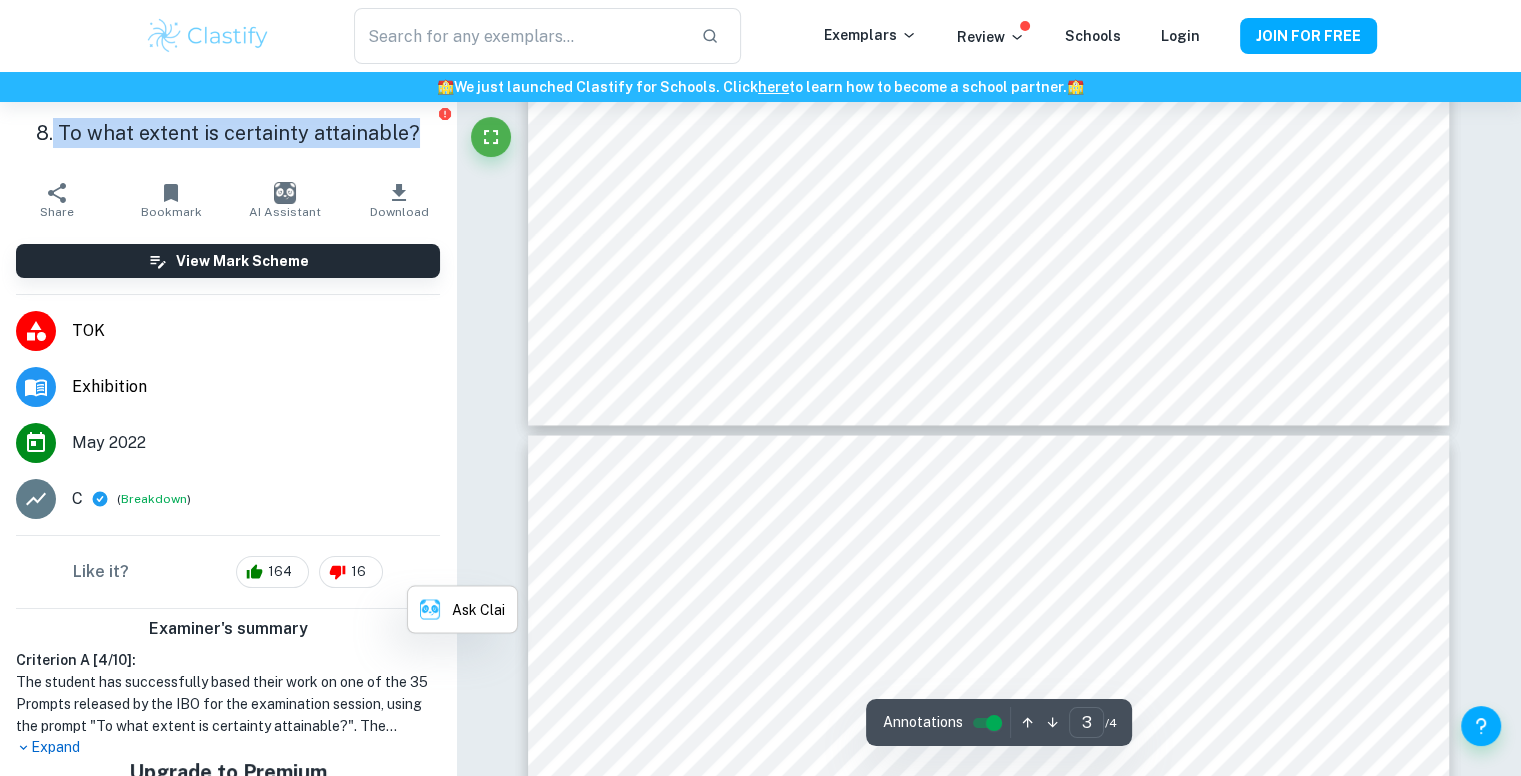 scroll, scrollTop: 3559, scrollLeft: 0, axis: vertical 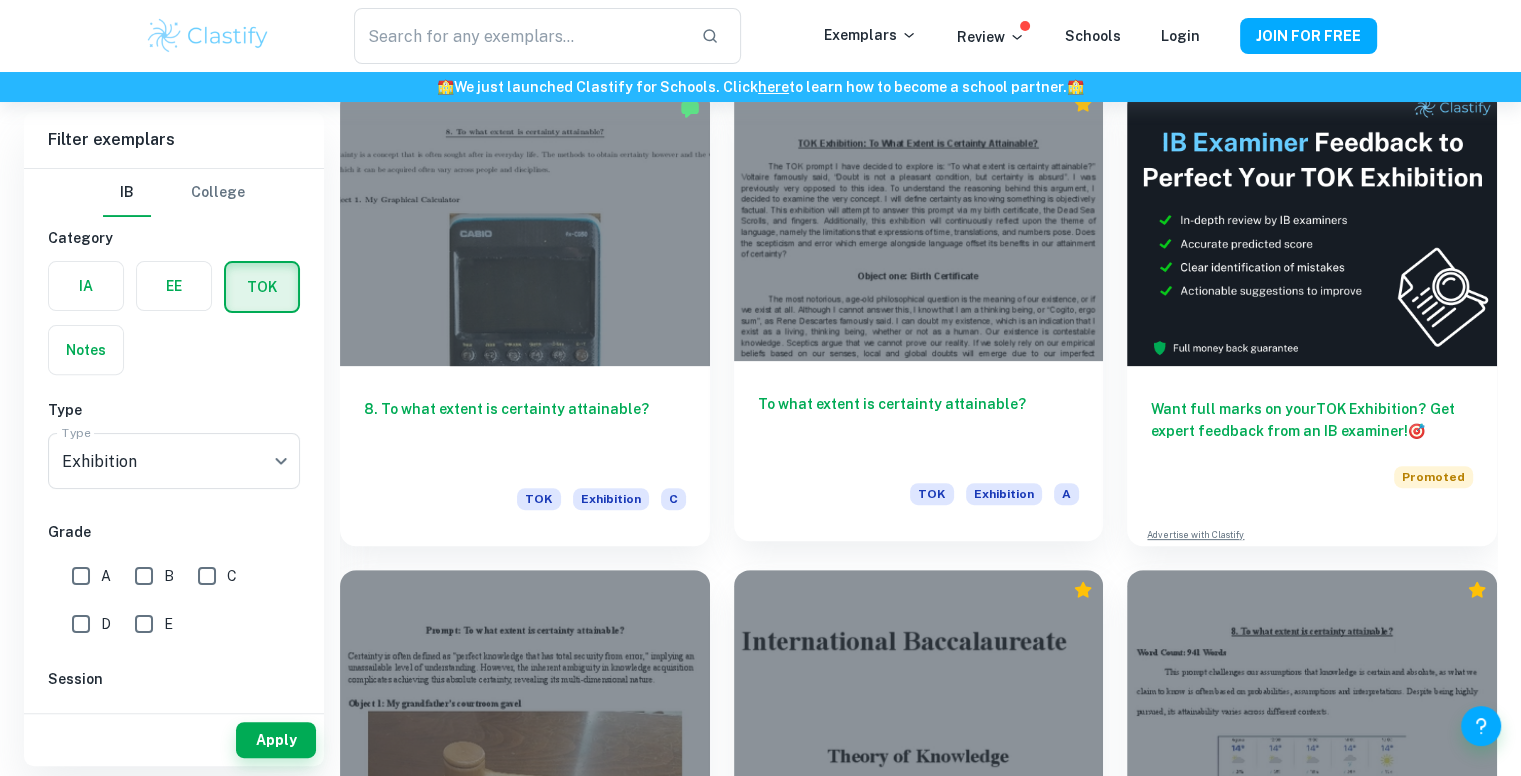 click on "To what extent is certainty attainable?" at bounding box center [919, 426] 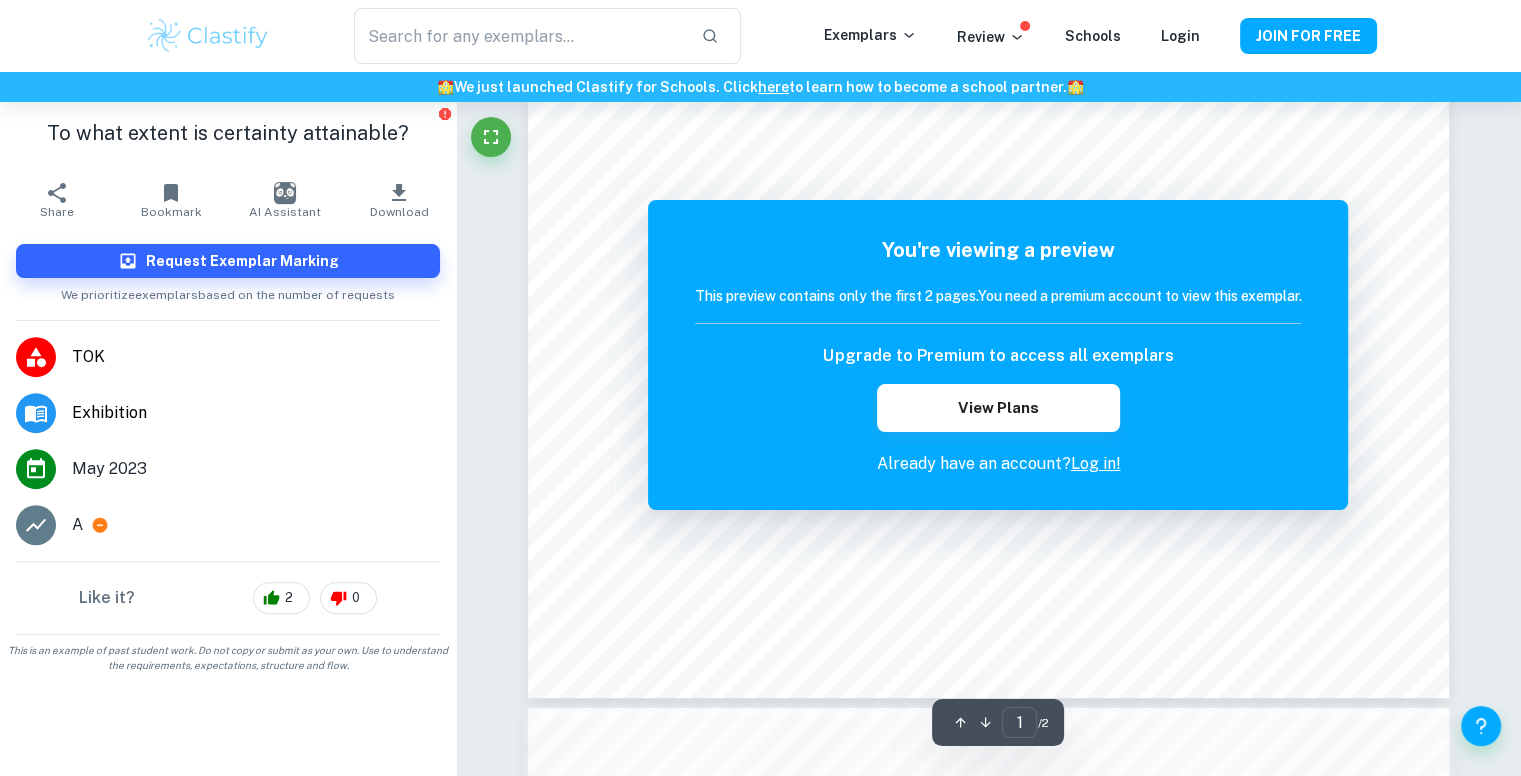 scroll, scrollTop: 618, scrollLeft: 0, axis: vertical 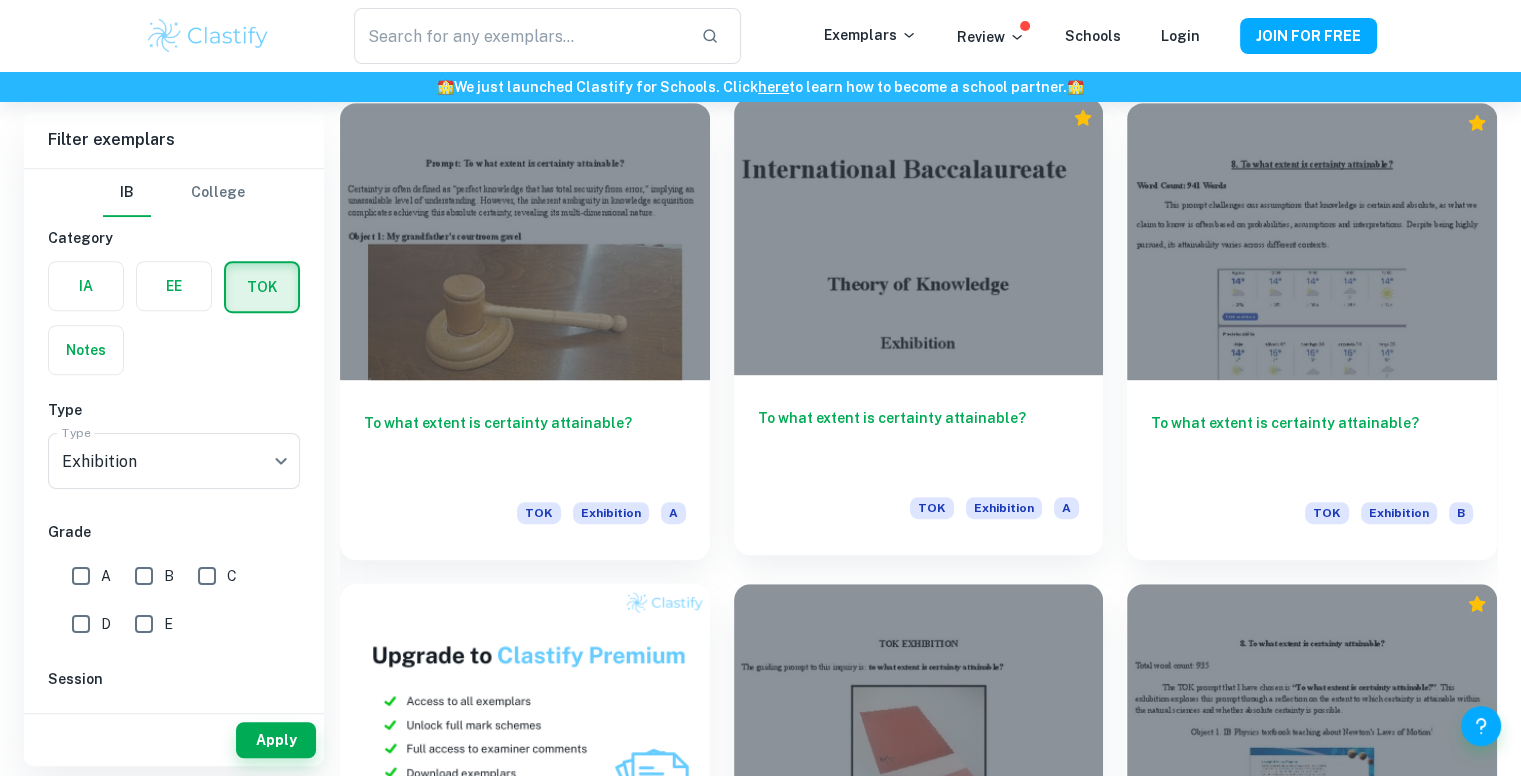 click on "To what extent is certainty attainable?" at bounding box center [919, 440] 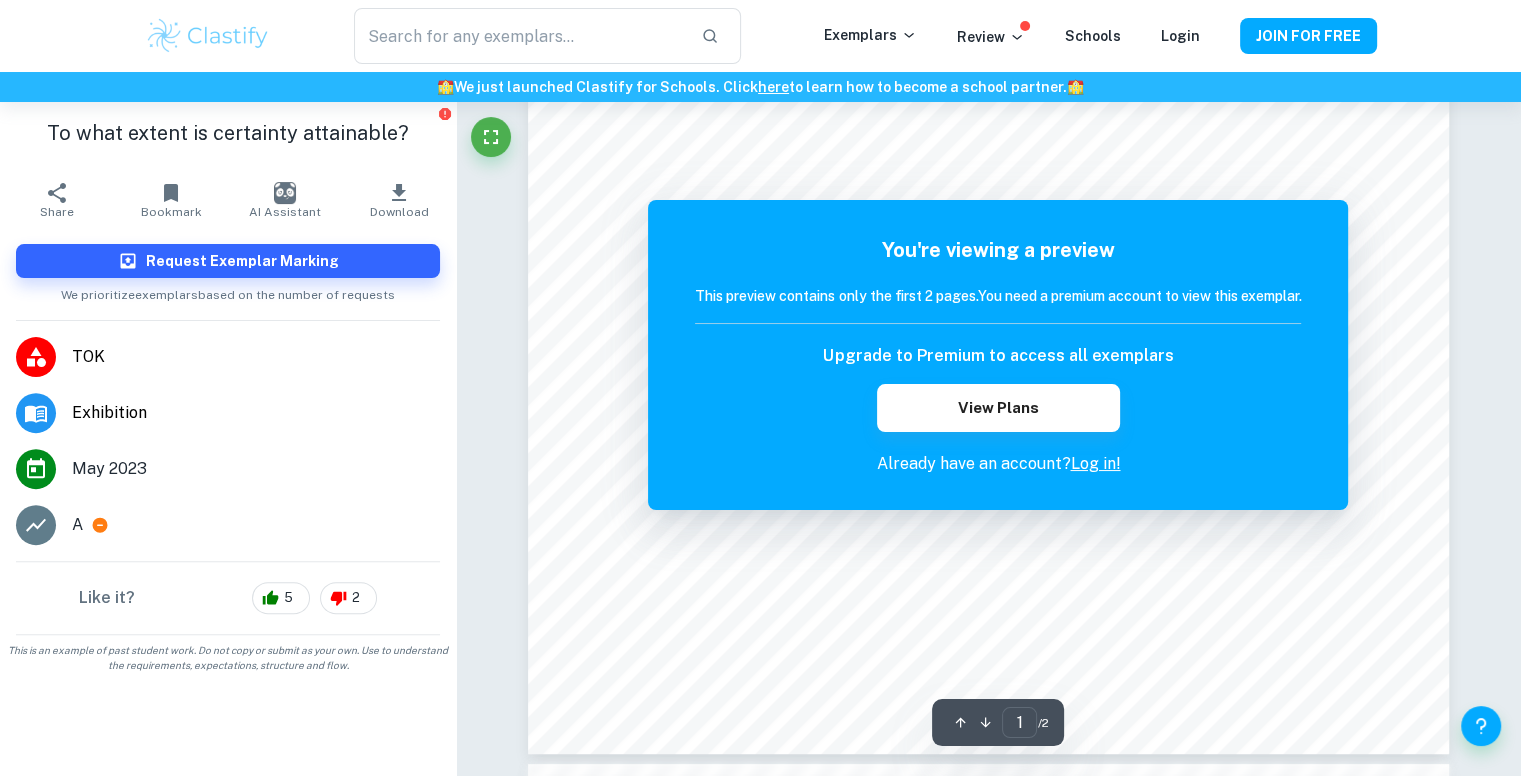 scroll, scrollTop: 504, scrollLeft: 0, axis: vertical 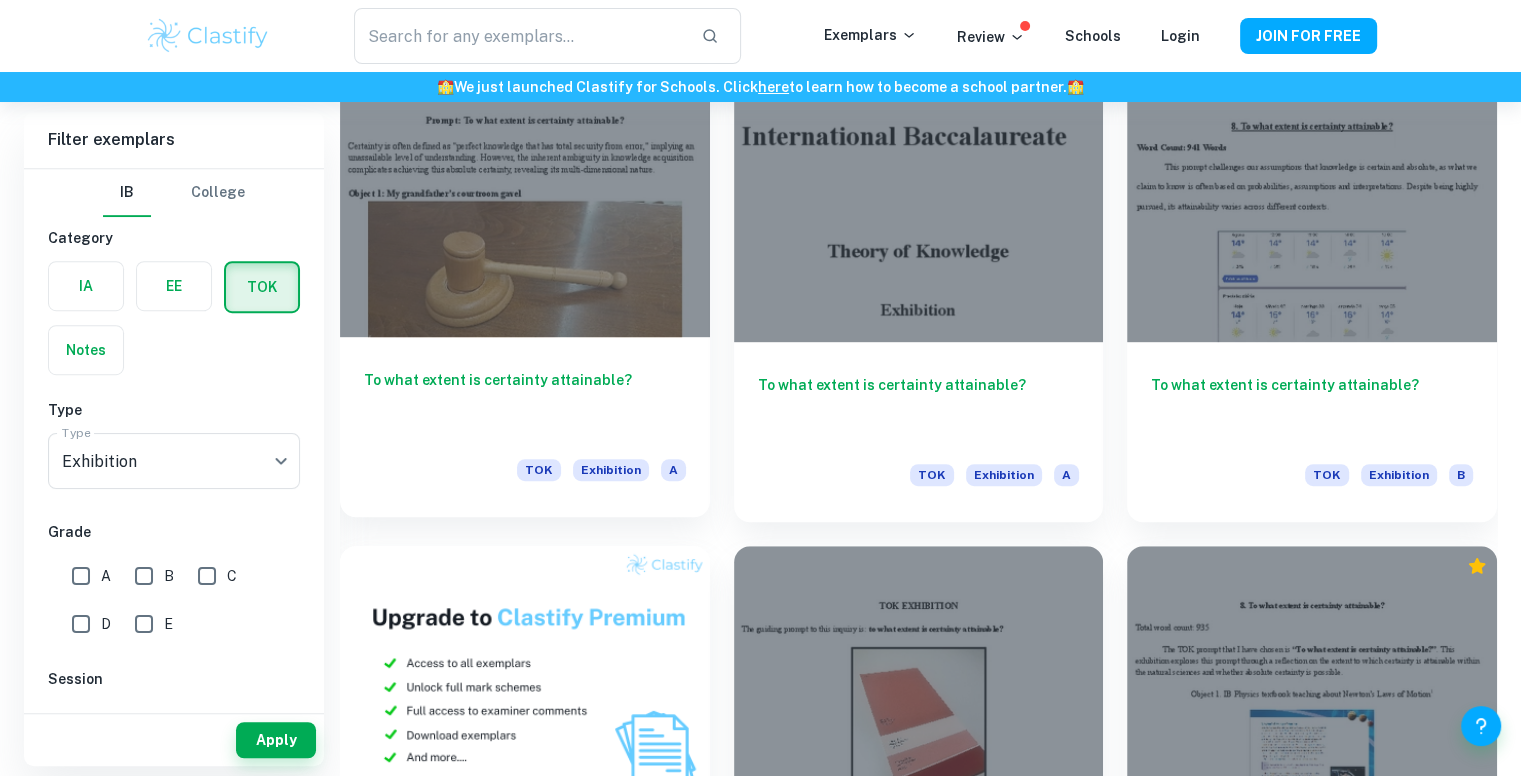 click on "To what extent is certainty attainable? TOK Exhibition A" at bounding box center (525, 427) 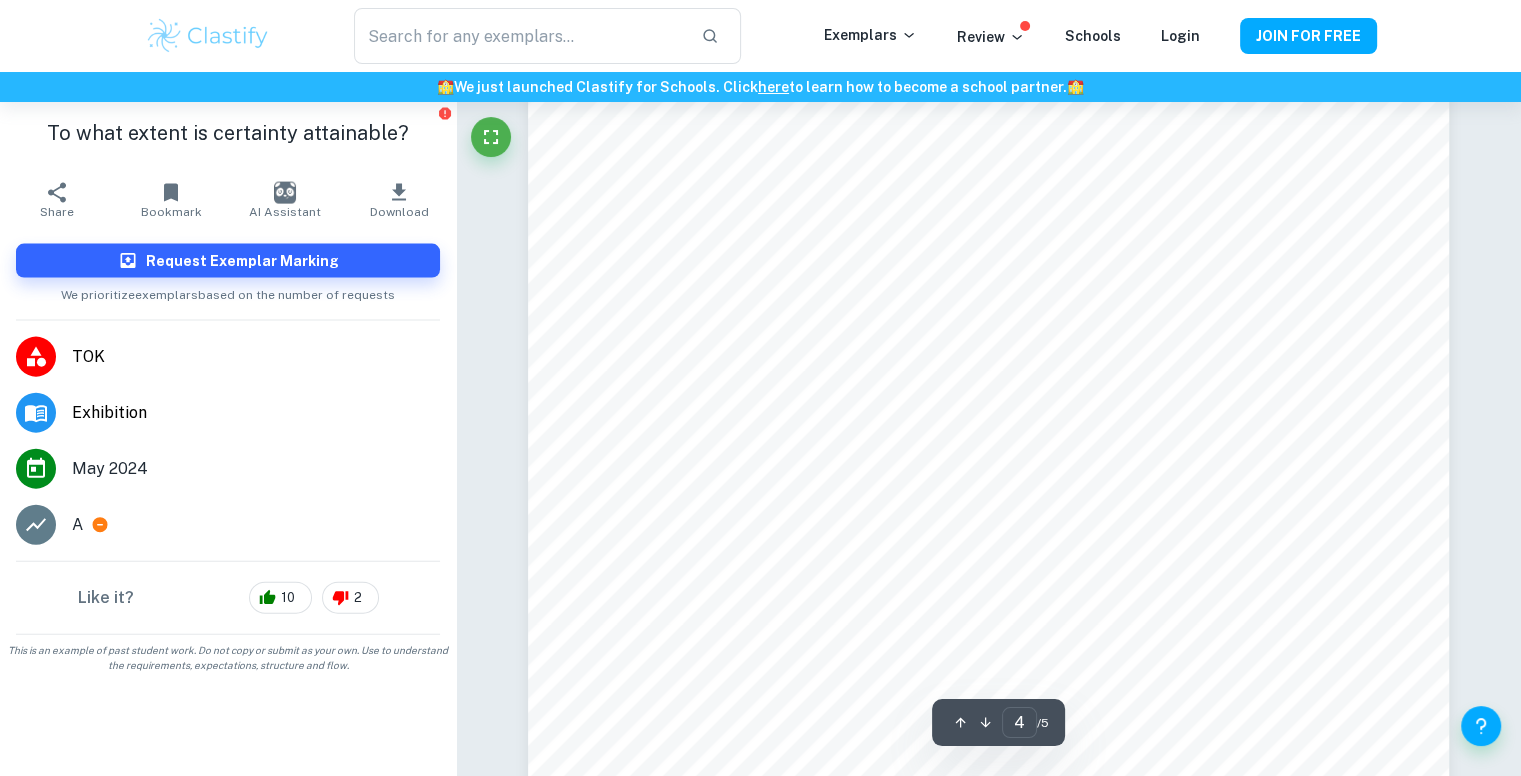 scroll, scrollTop: 4402, scrollLeft: 0, axis: vertical 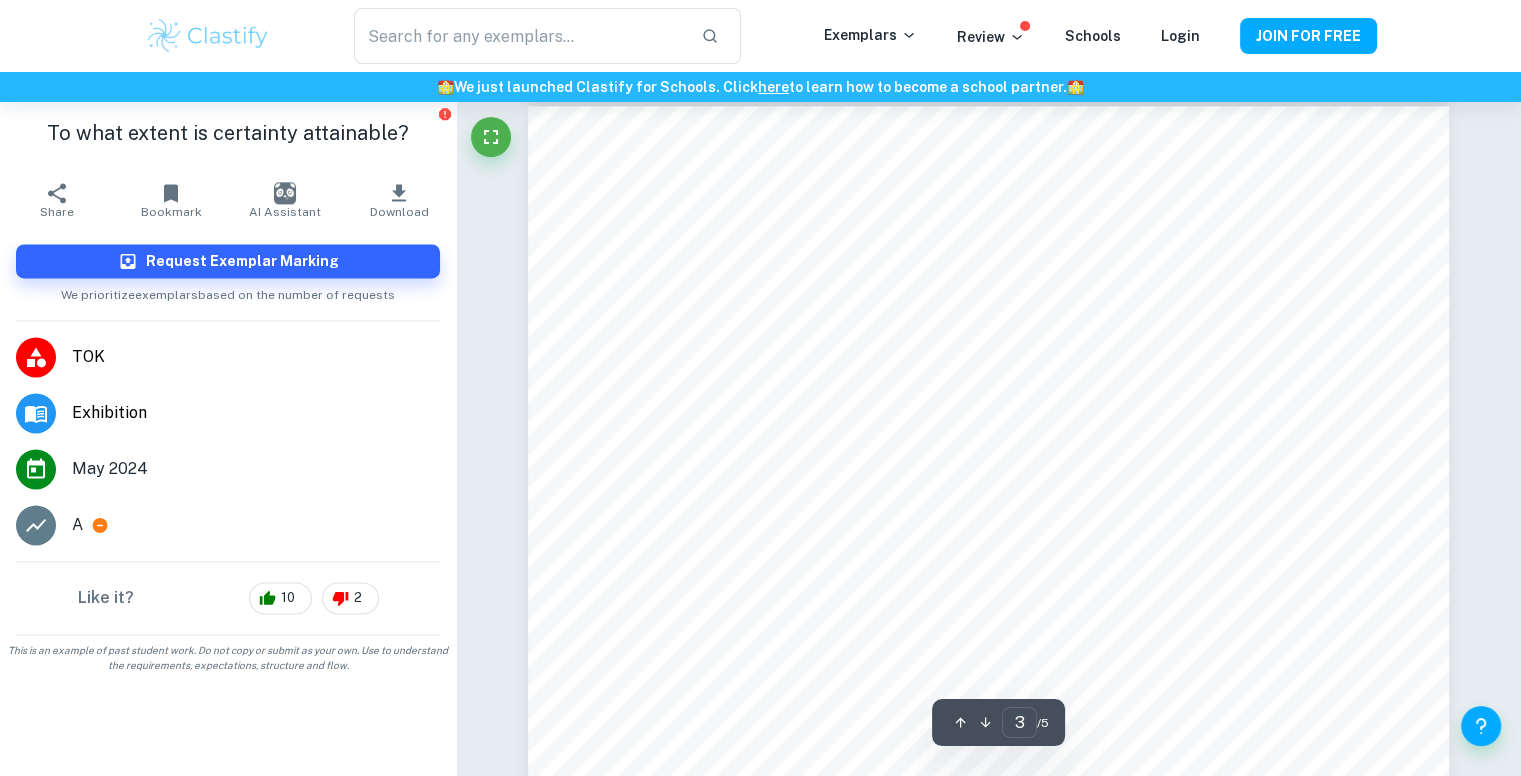 type on "2" 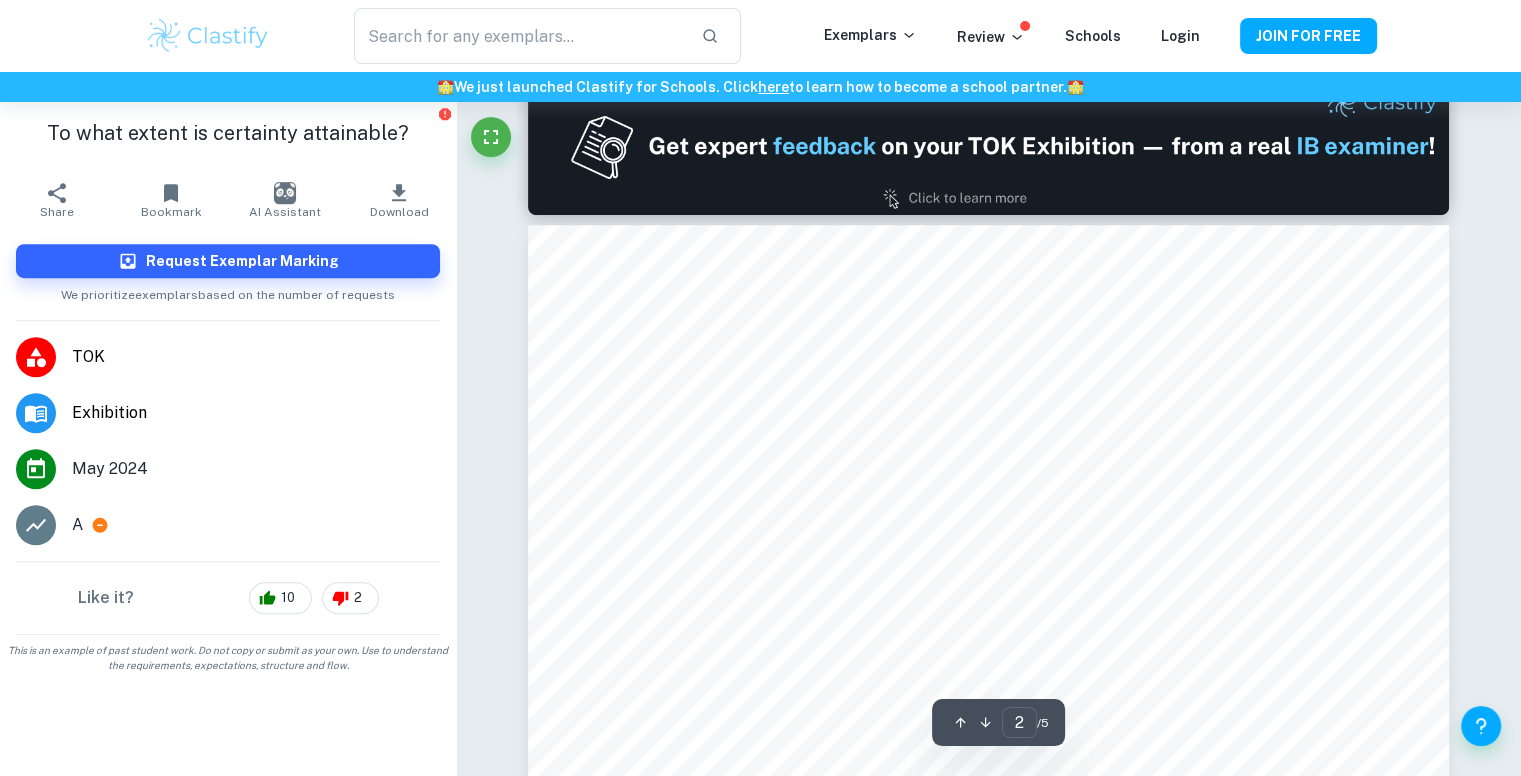 scroll, scrollTop: 1246, scrollLeft: 0, axis: vertical 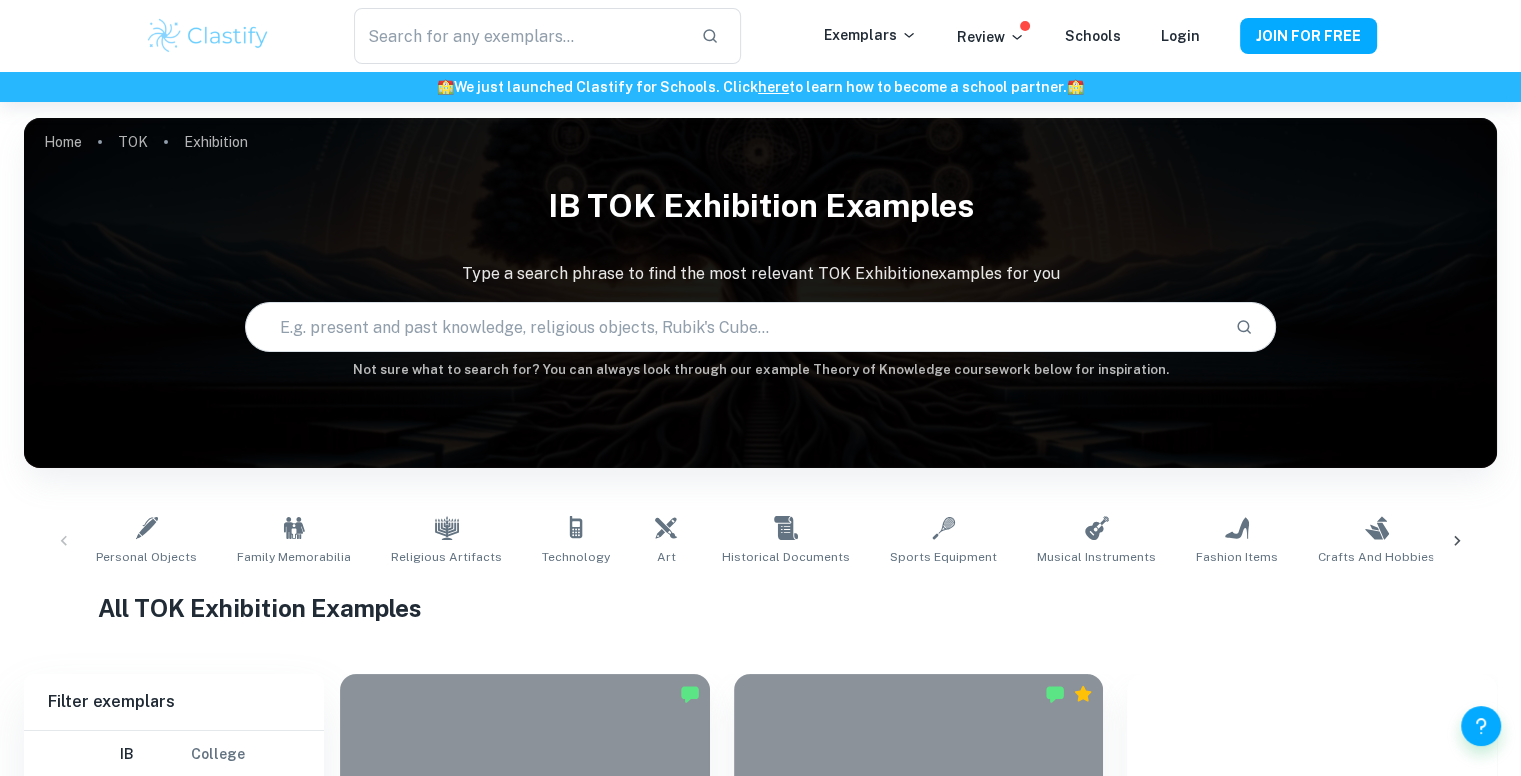 paste on "8. To what extent is certainty attainable?" 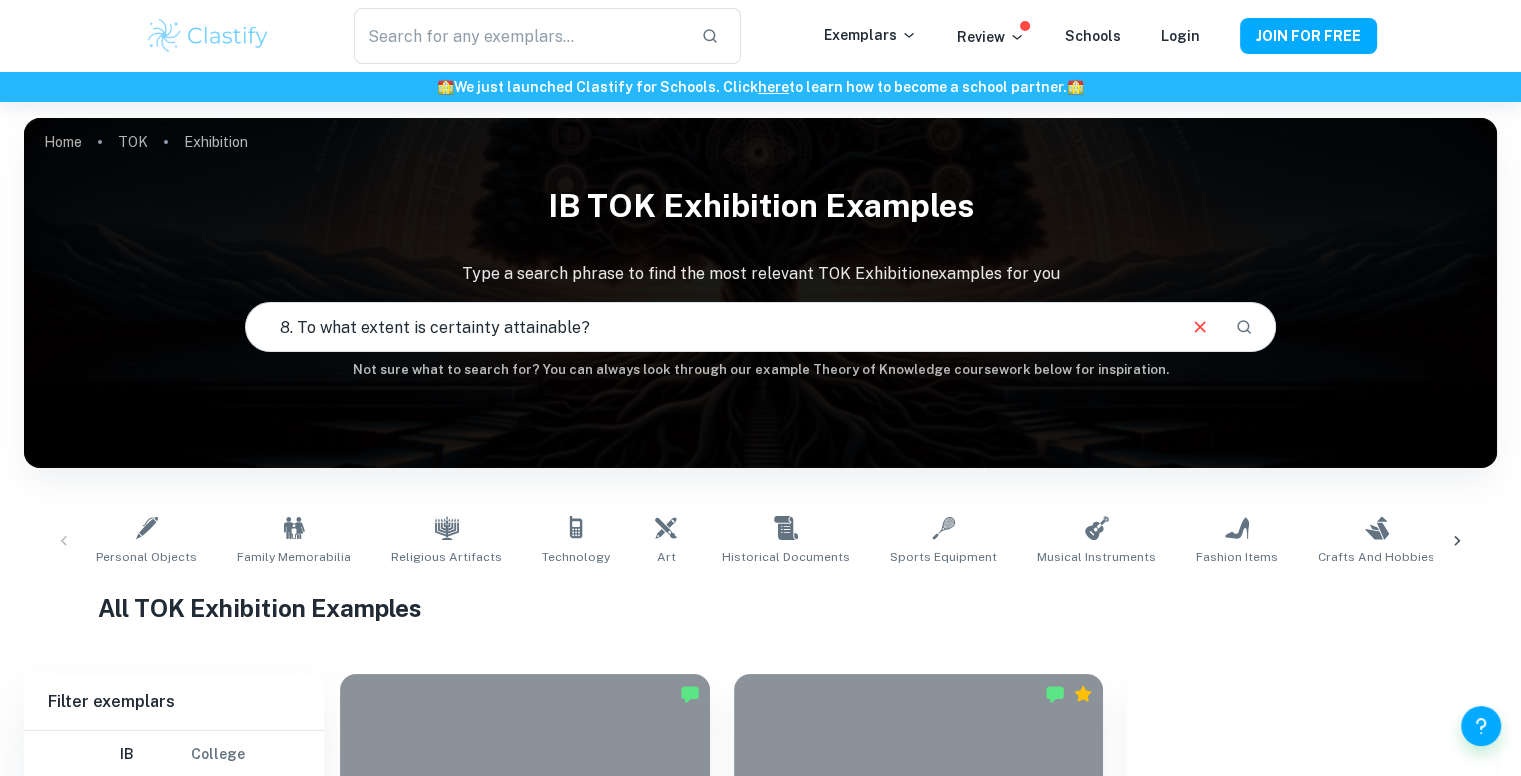 type on "8. To what extent is certainty attainable?" 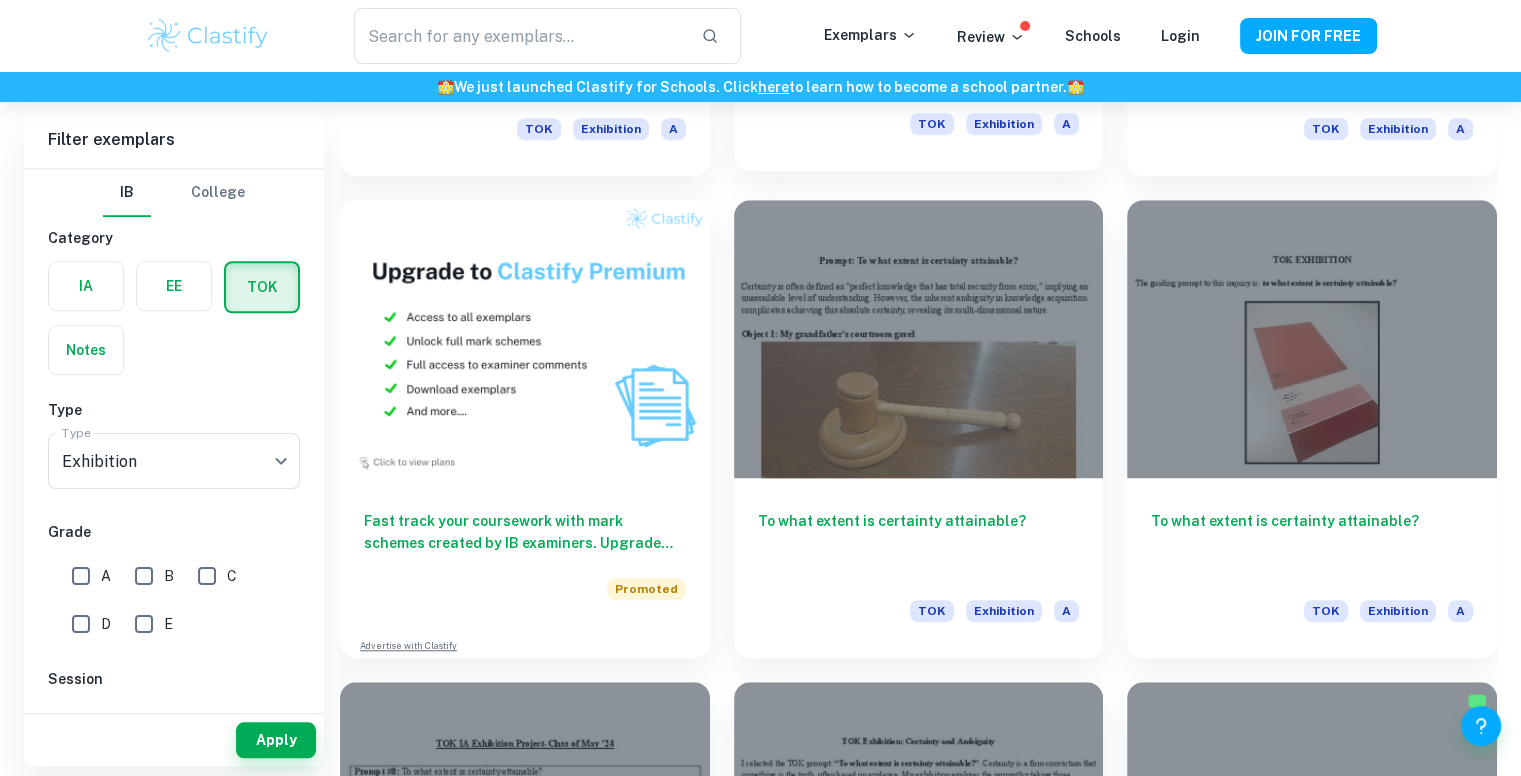 scroll, scrollTop: 1728, scrollLeft: 0, axis: vertical 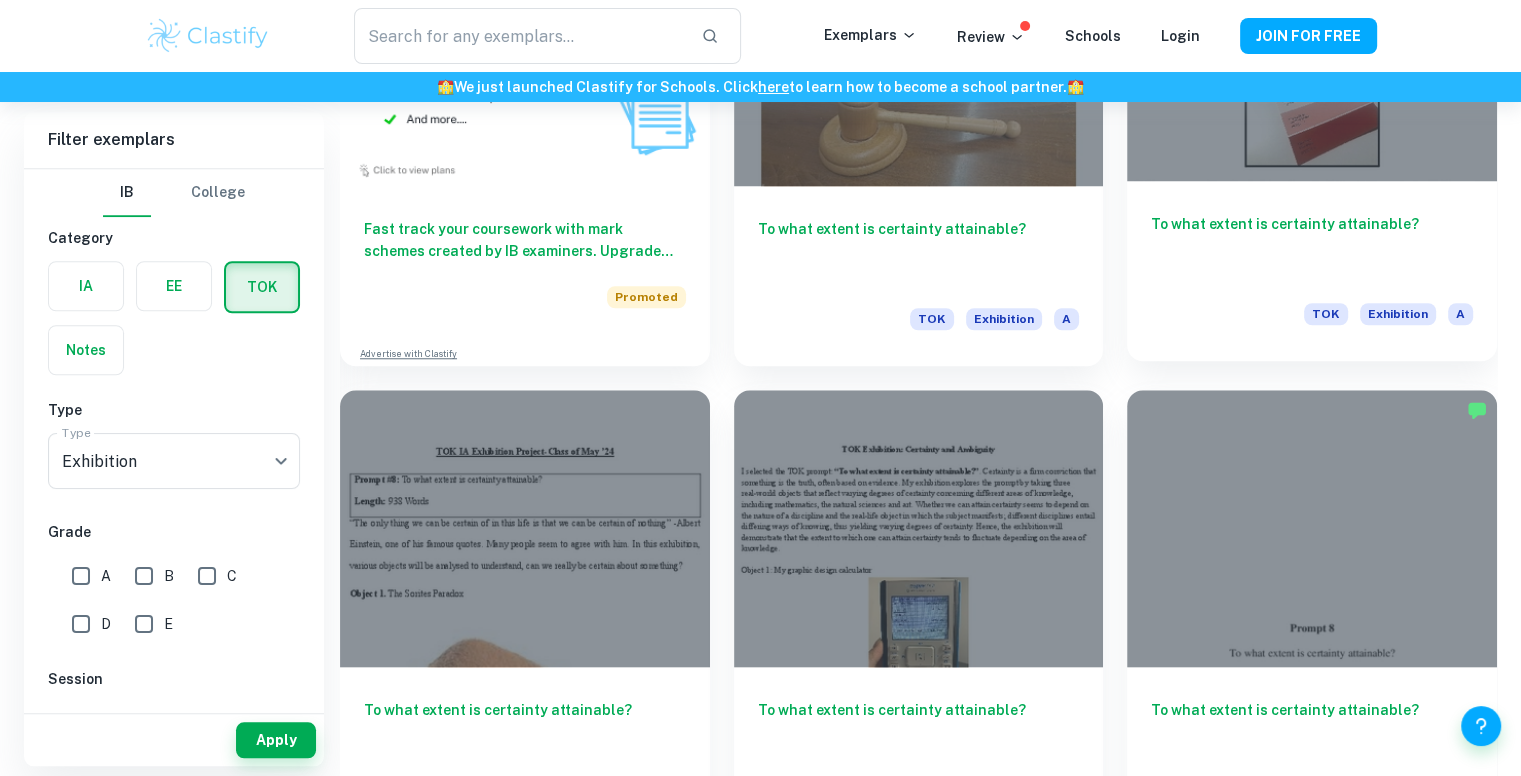 drag, startPoint x: 1228, startPoint y: 289, endPoint x: 1200, endPoint y: 275, distance: 31.304953 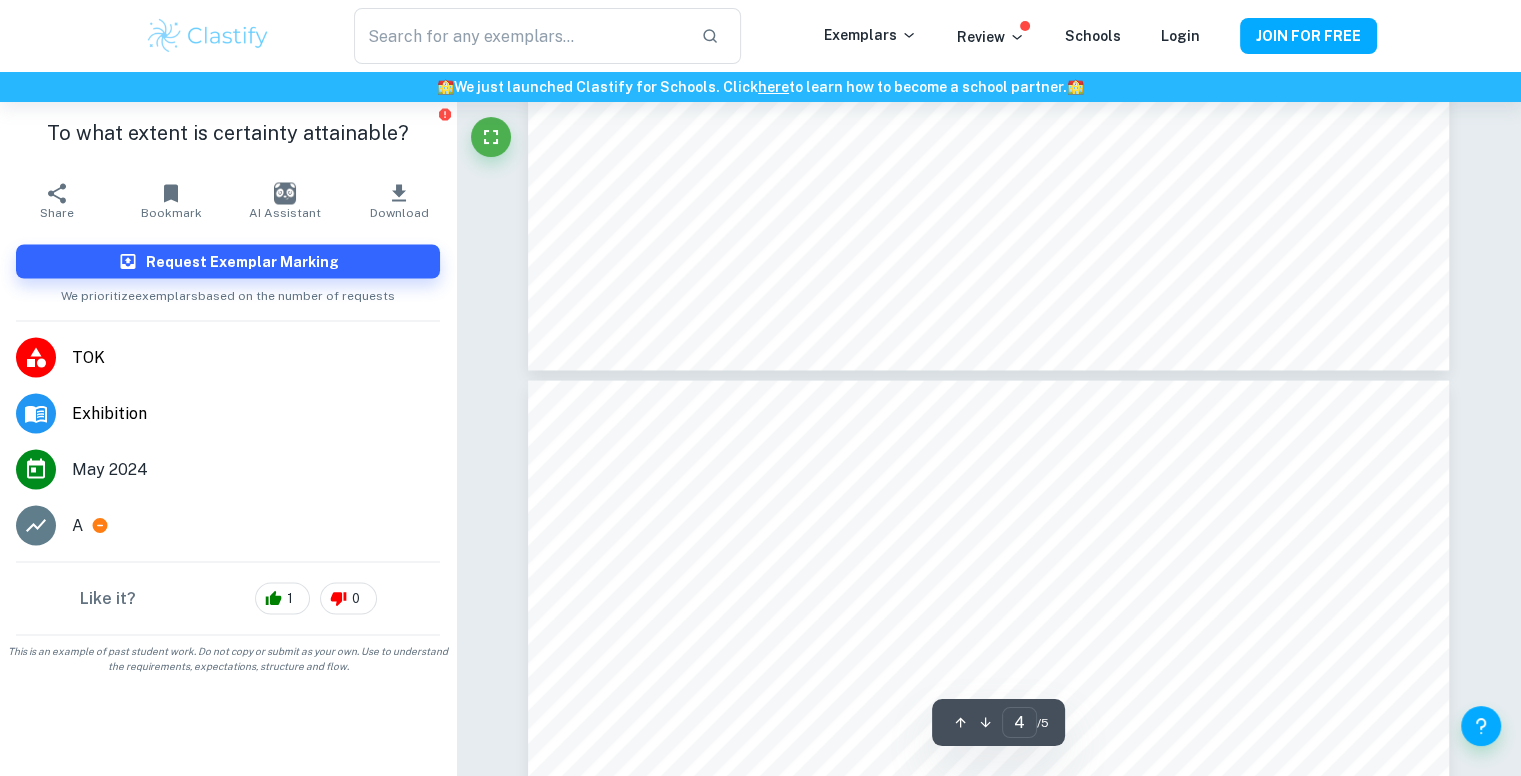 scroll, scrollTop: 3646, scrollLeft: 0, axis: vertical 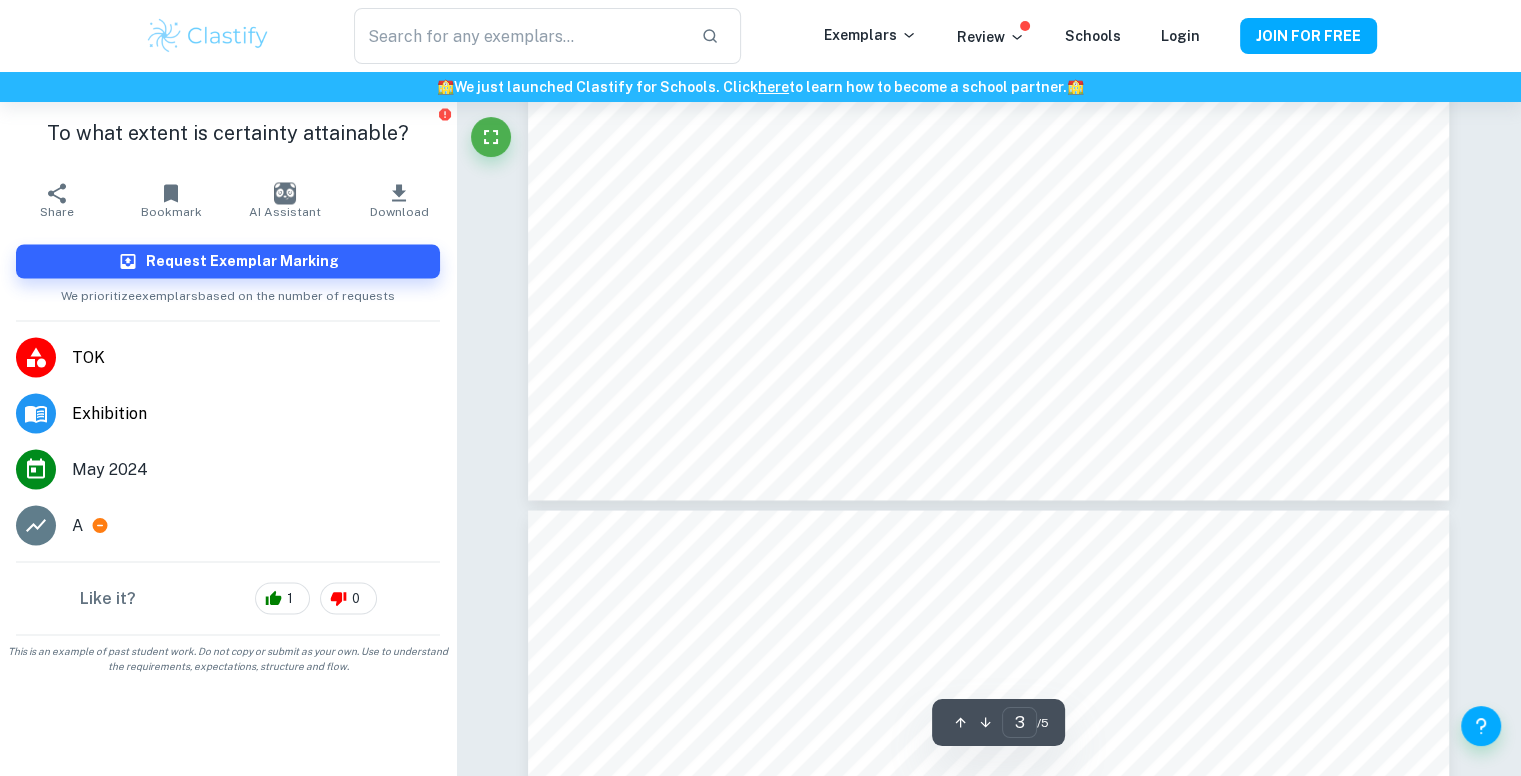 type on "4" 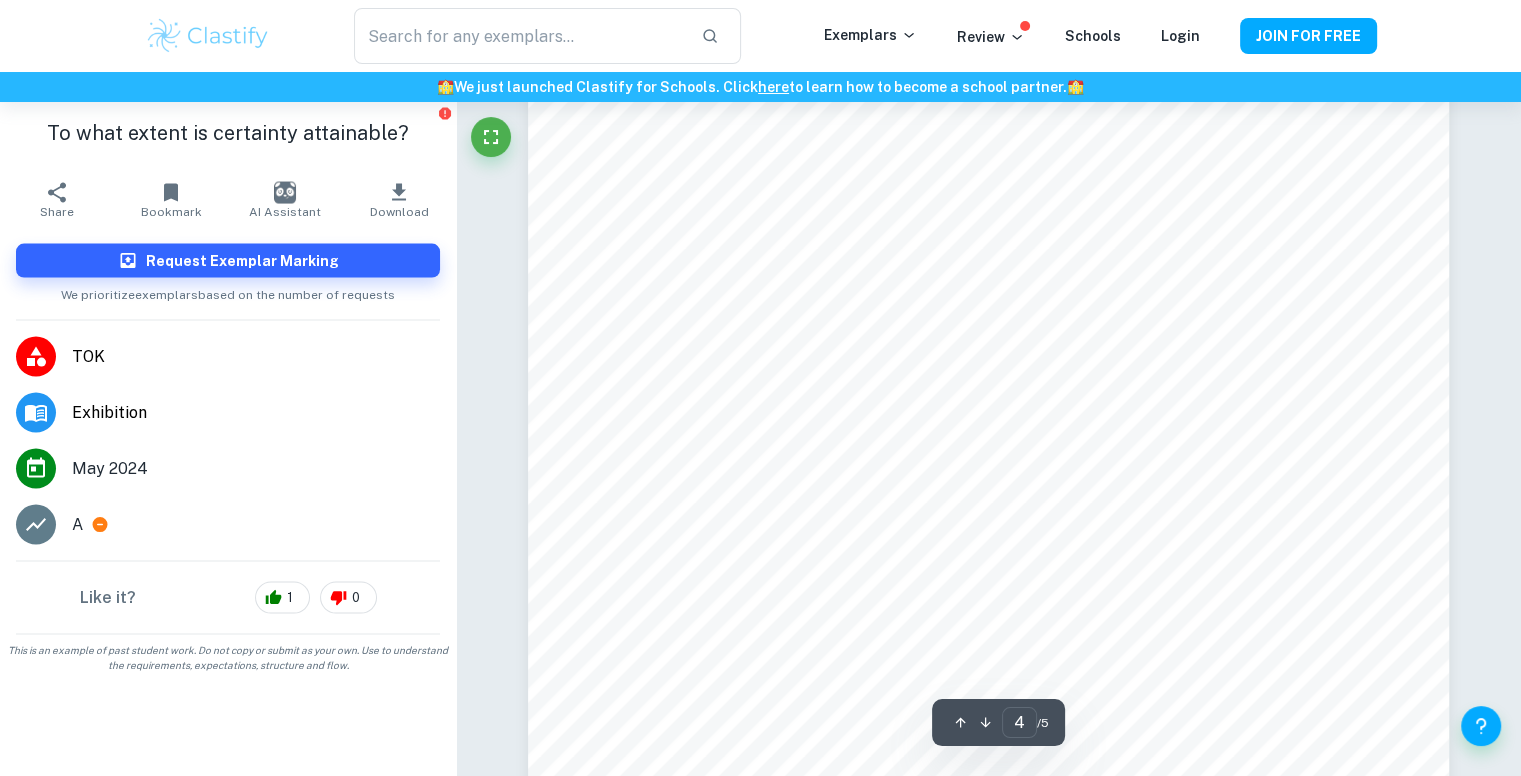 scroll, scrollTop: 4015, scrollLeft: 0, axis: vertical 